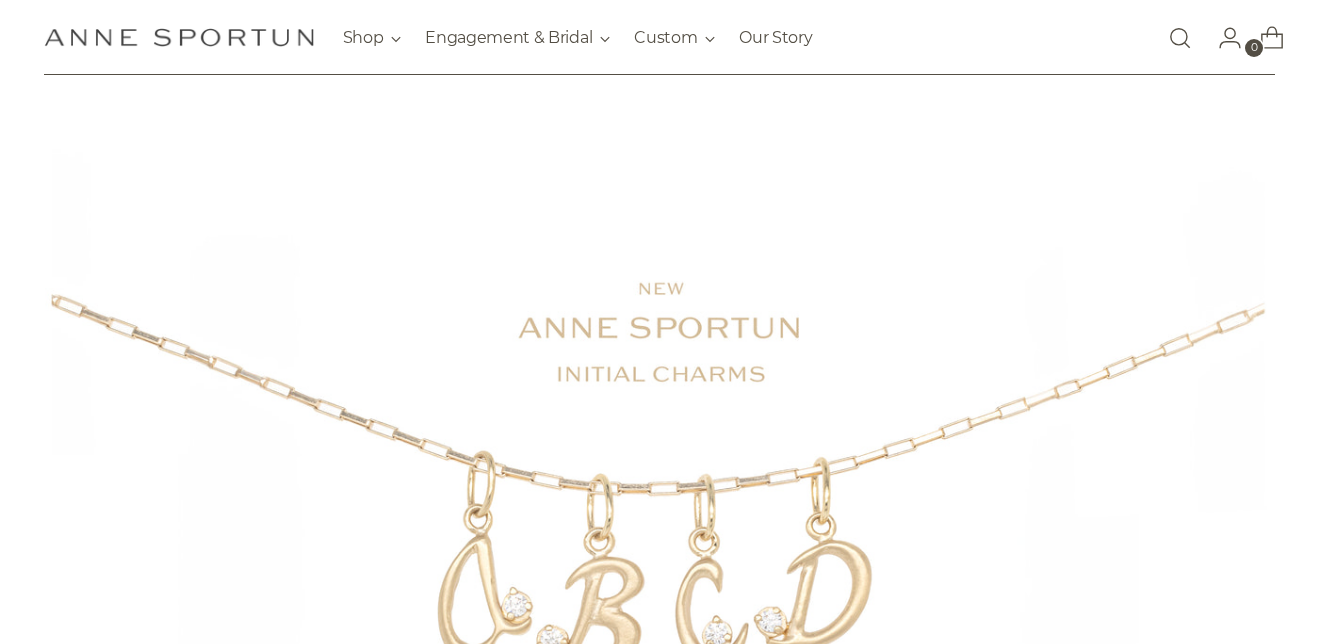 scroll, scrollTop: 43, scrollLeft: 0, axis: vertical 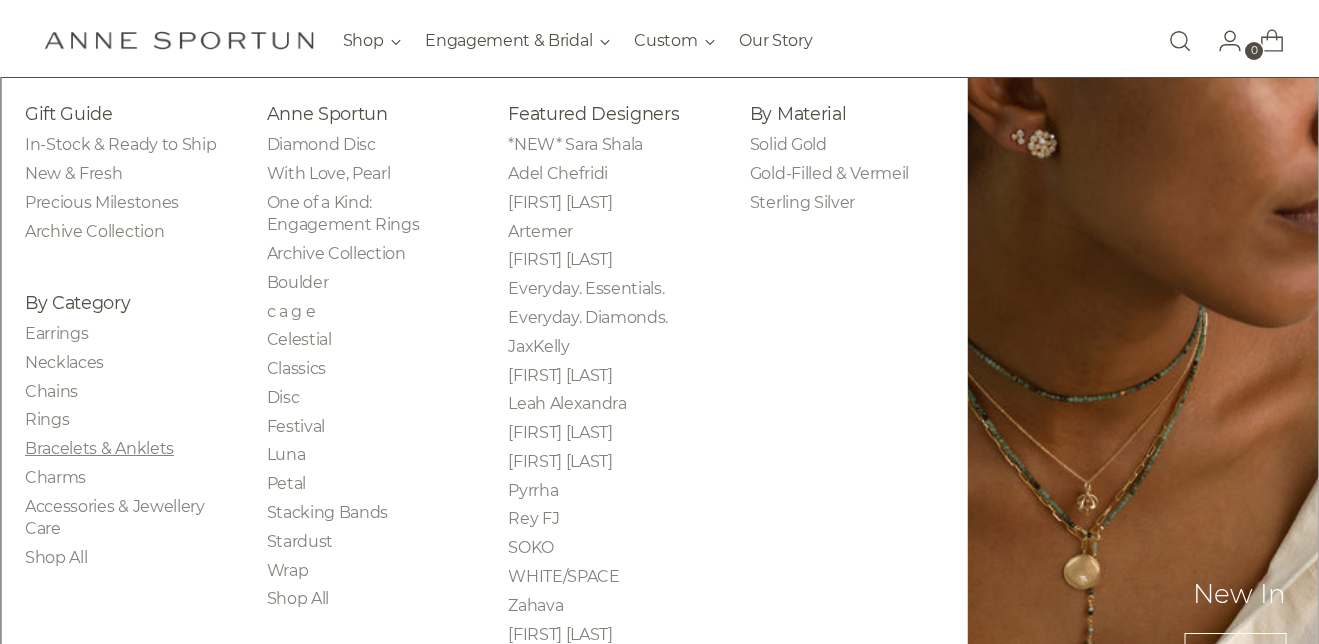 click on "Bracelets & Anklets" at bounding box center [99, 448] 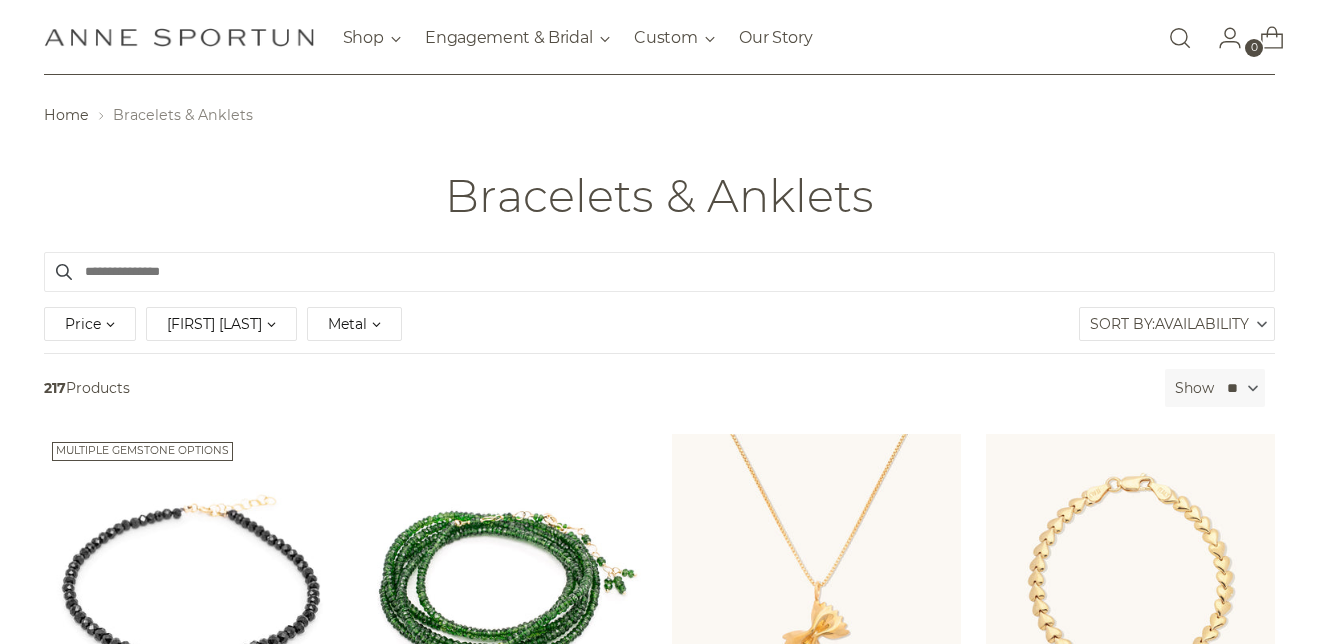 scroll, scrollTop: 45, scrollLeft: 0, axis: vertical 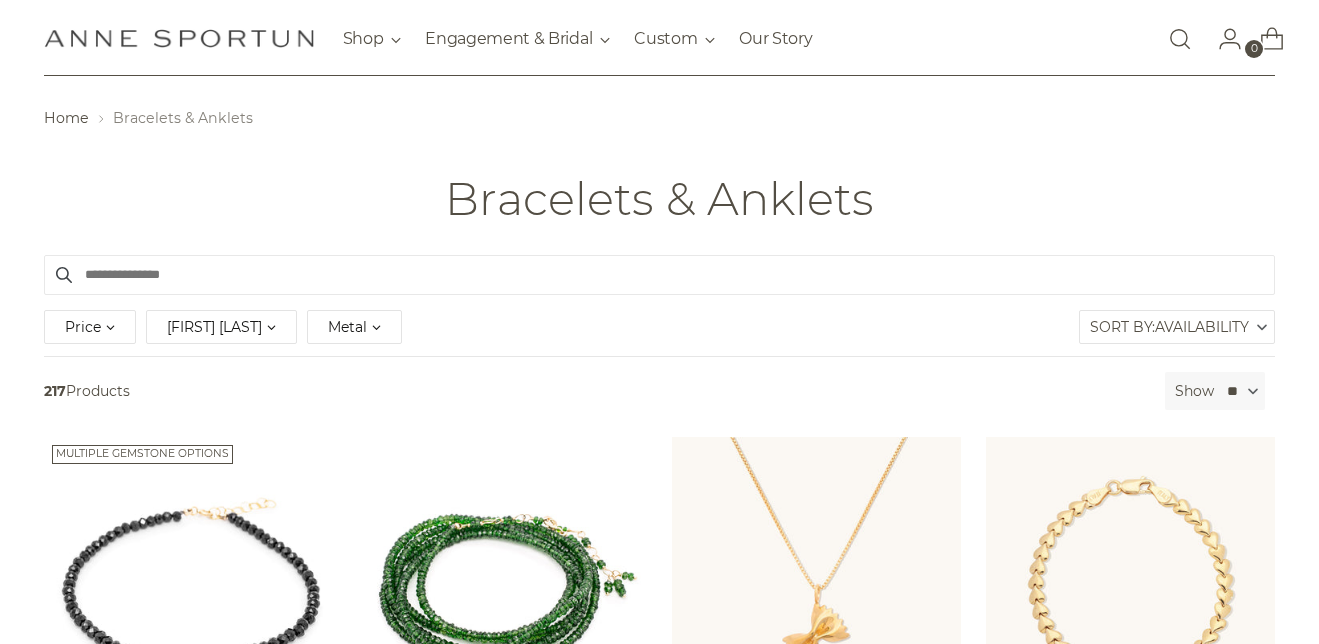 click on "Metal" at bounding box center (347, 327) 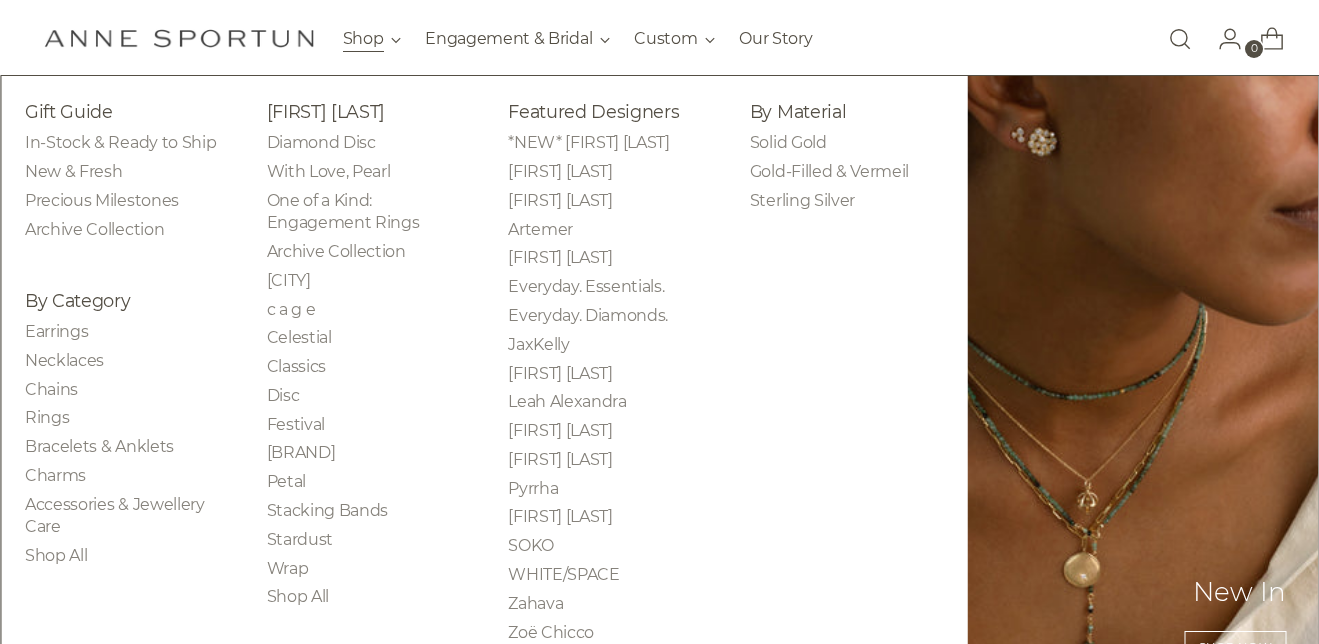 click on "Shop" at bounding box center (372, 39) 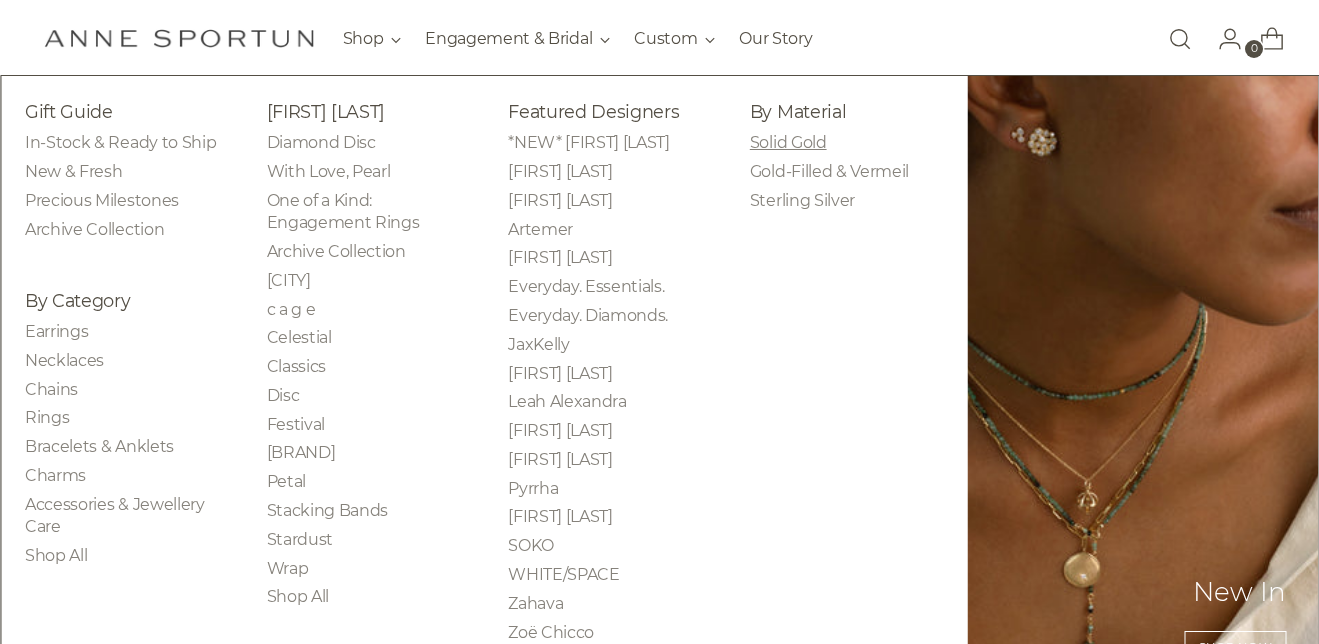 click on "Solid Gold" at bounding box center [788, 142] 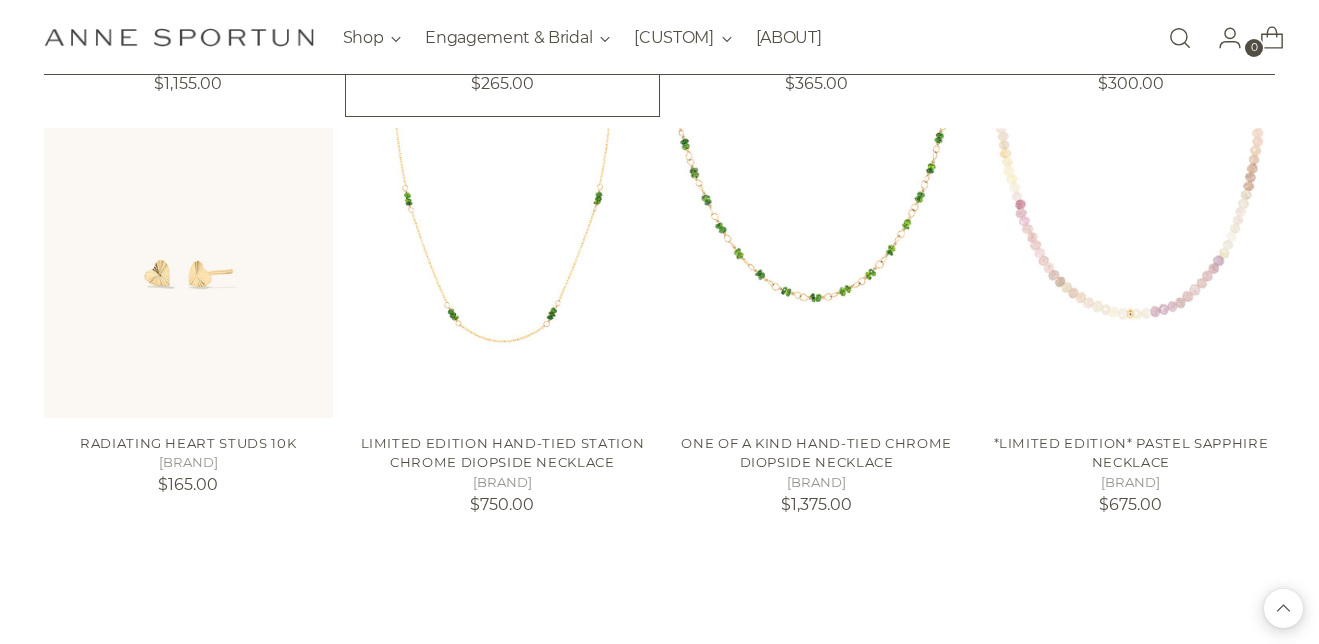 scroll, scrollTop: 1616, scrollLeft: 0, axis: vertical 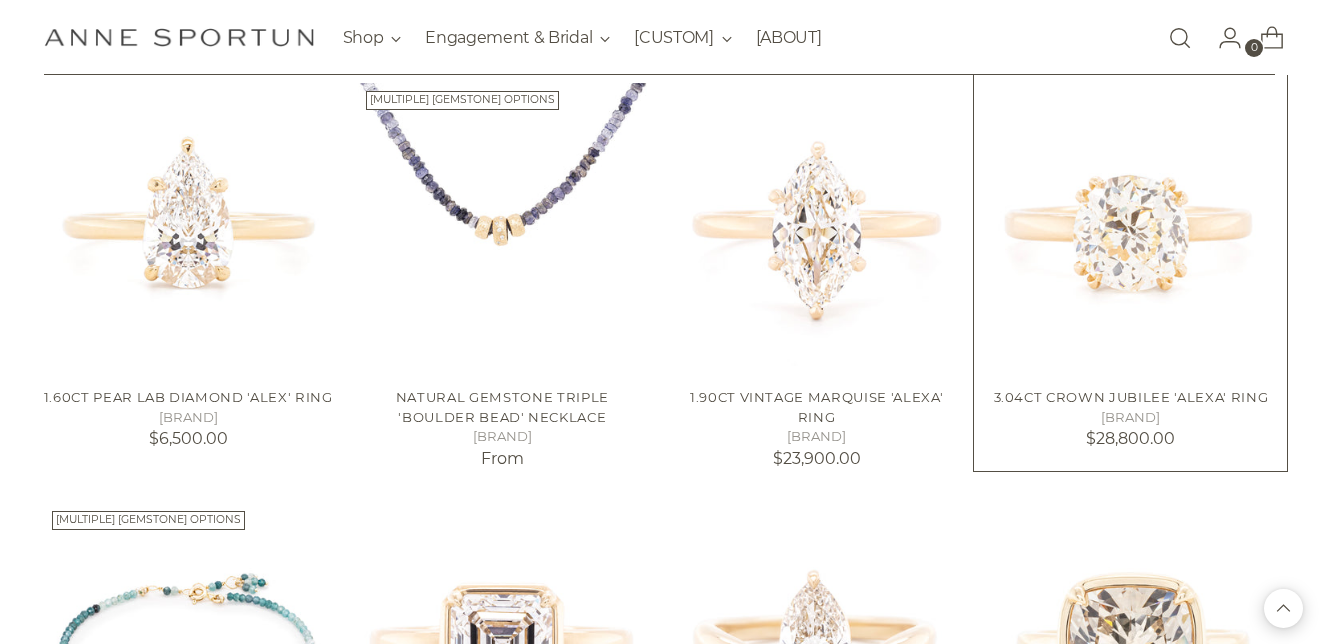 click at bounding box center [0, 0] 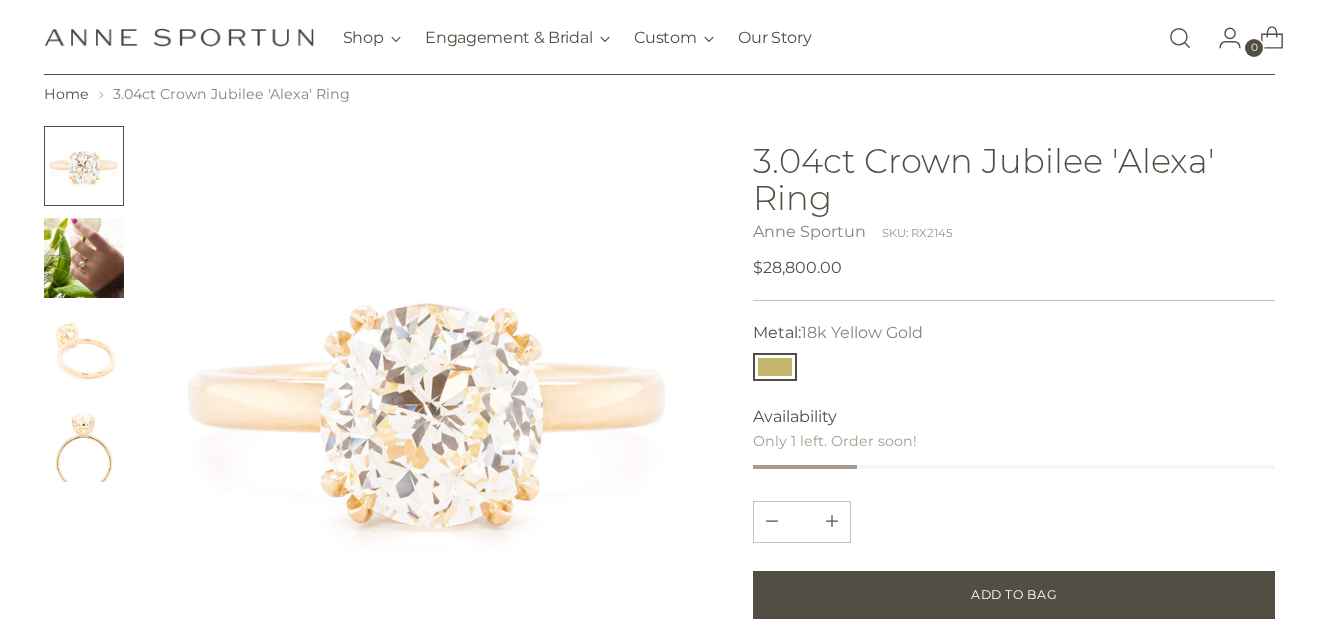 scroll, scrollTop: 42, scrollLeft: 0, axis: vertical 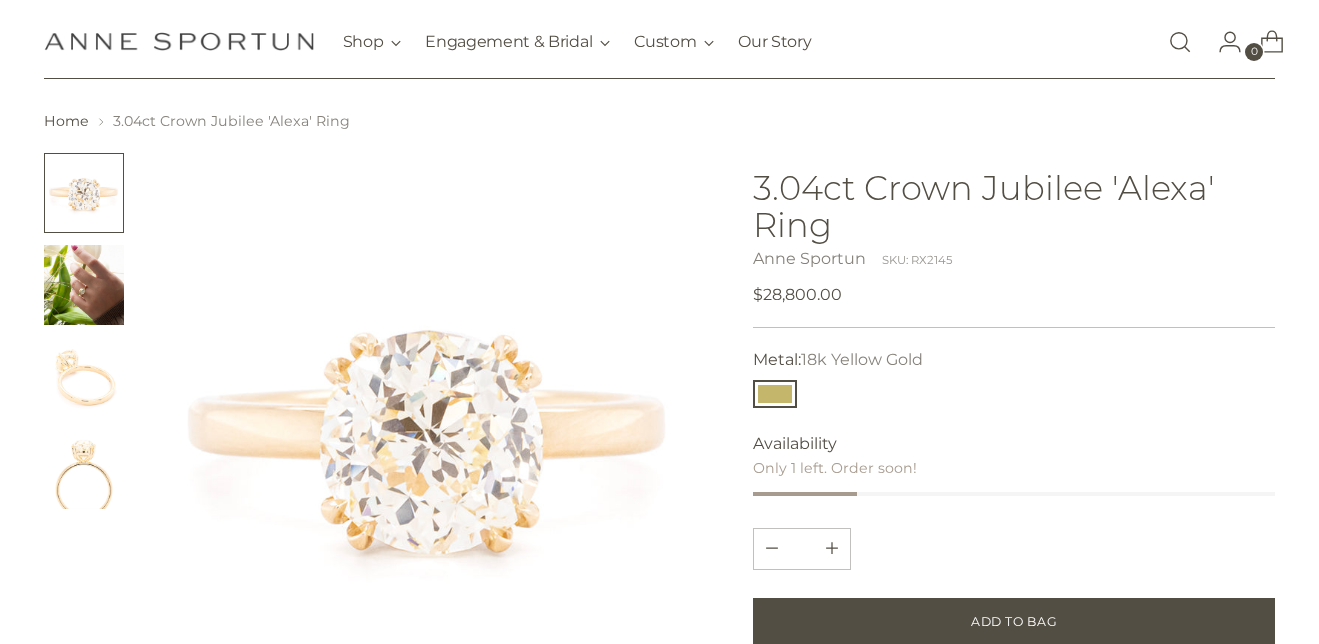 click at bounding box center (84, 377) 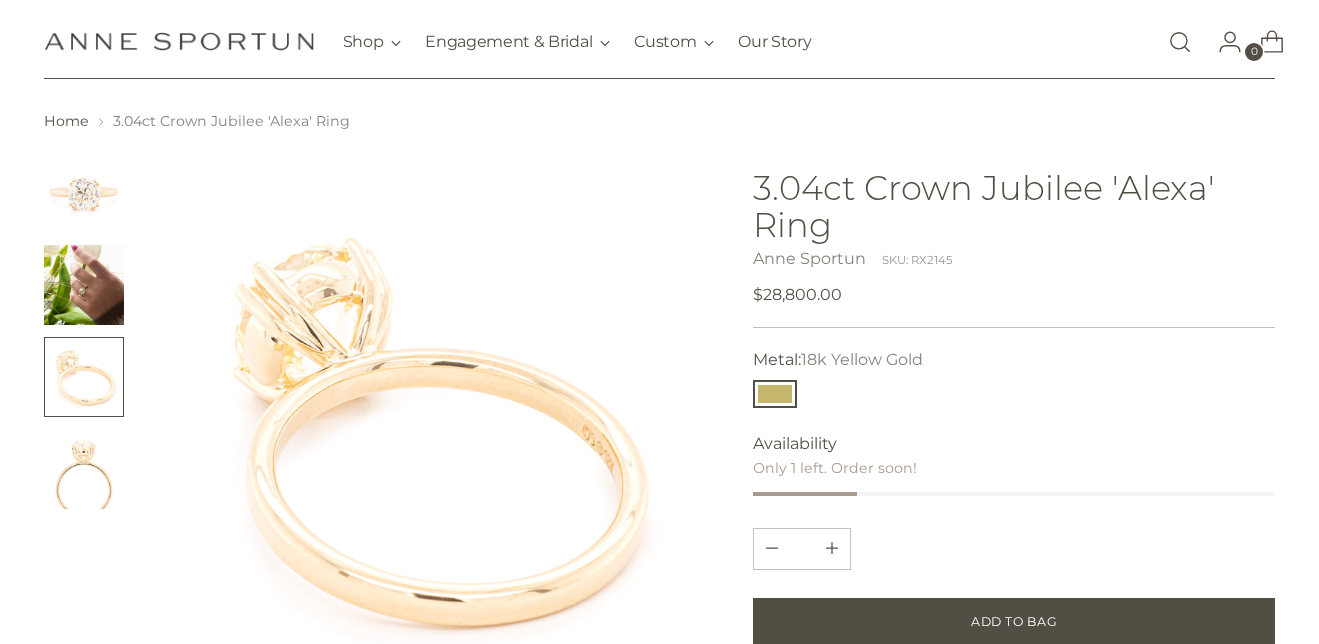 click at bounding box center (84, 469) 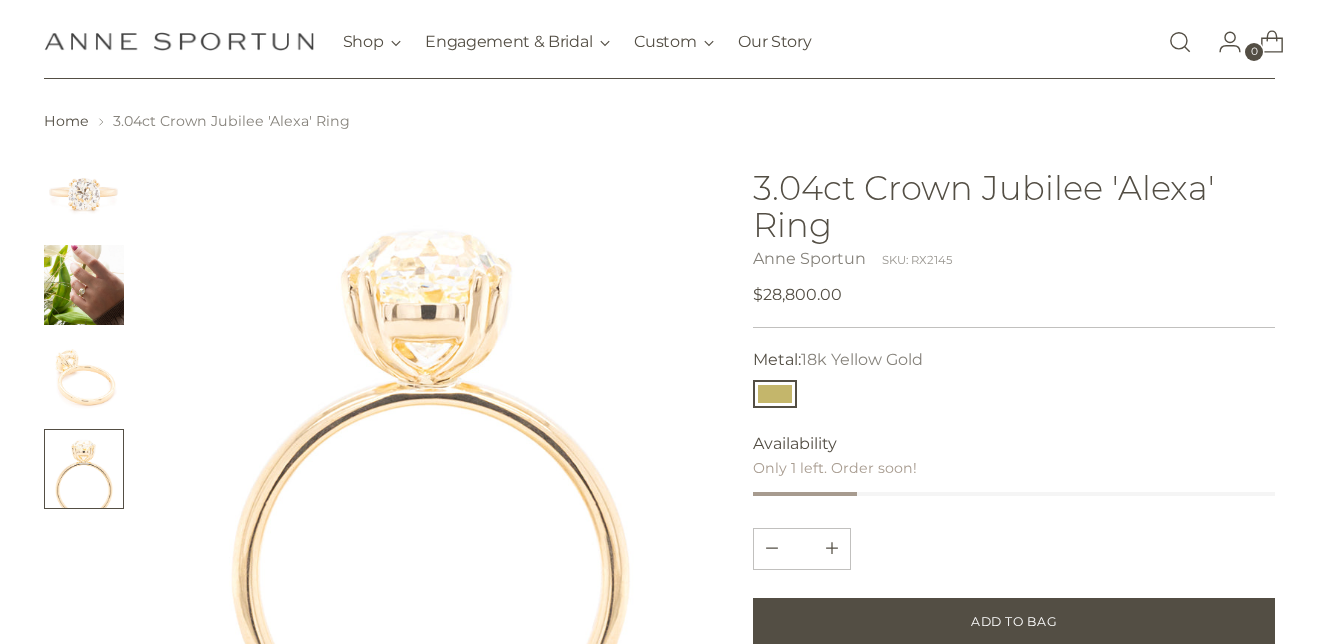 click at bounding box center [84, 193] 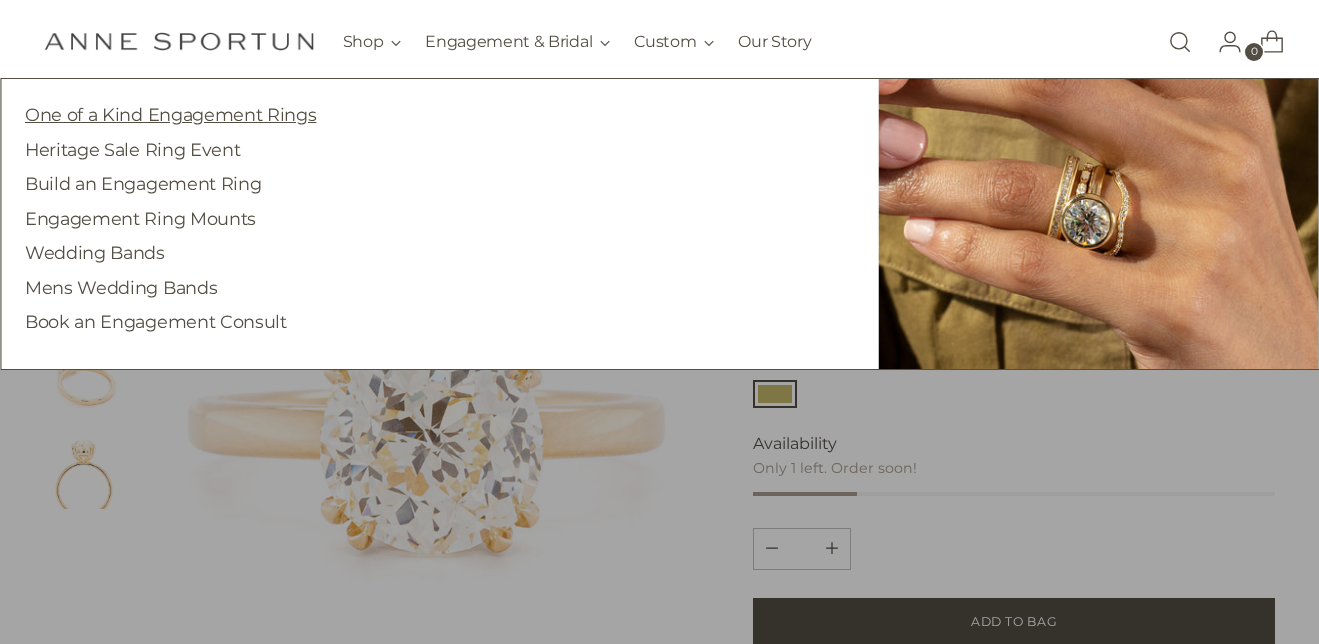 click on "One of a Kind Engagement Rings" at bounding box center (170, 114) 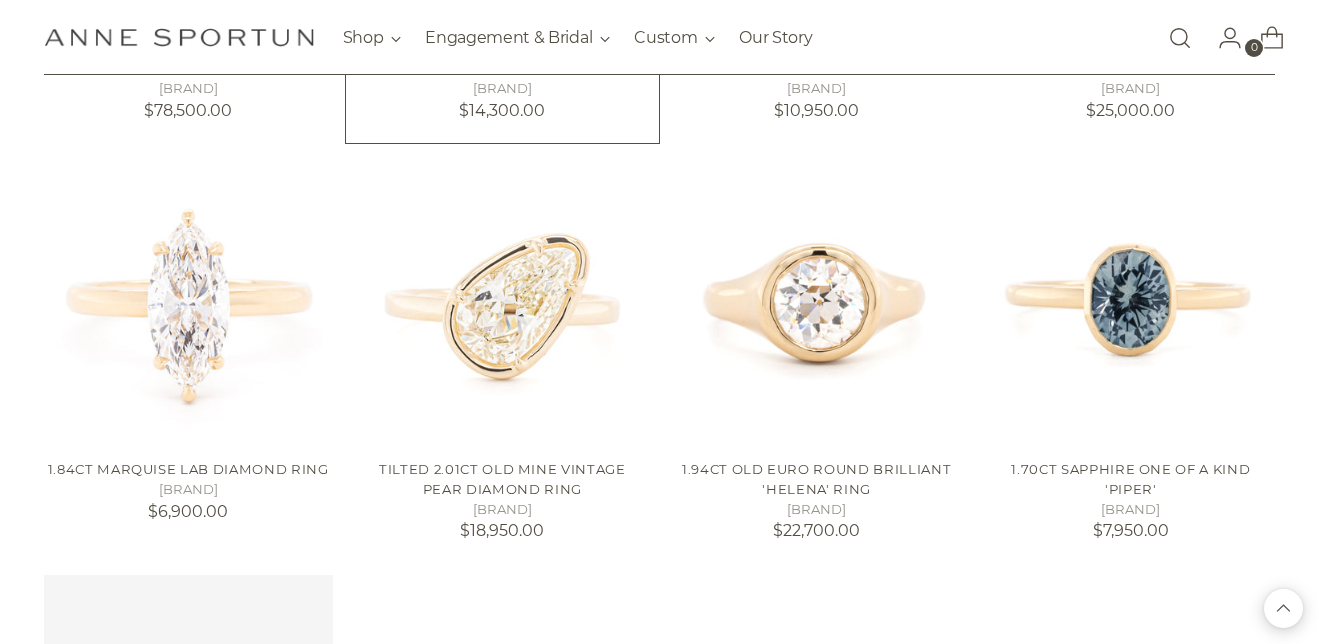 scroll, scrollTop: 1665, scrollLeft: 0, axis: vertical 